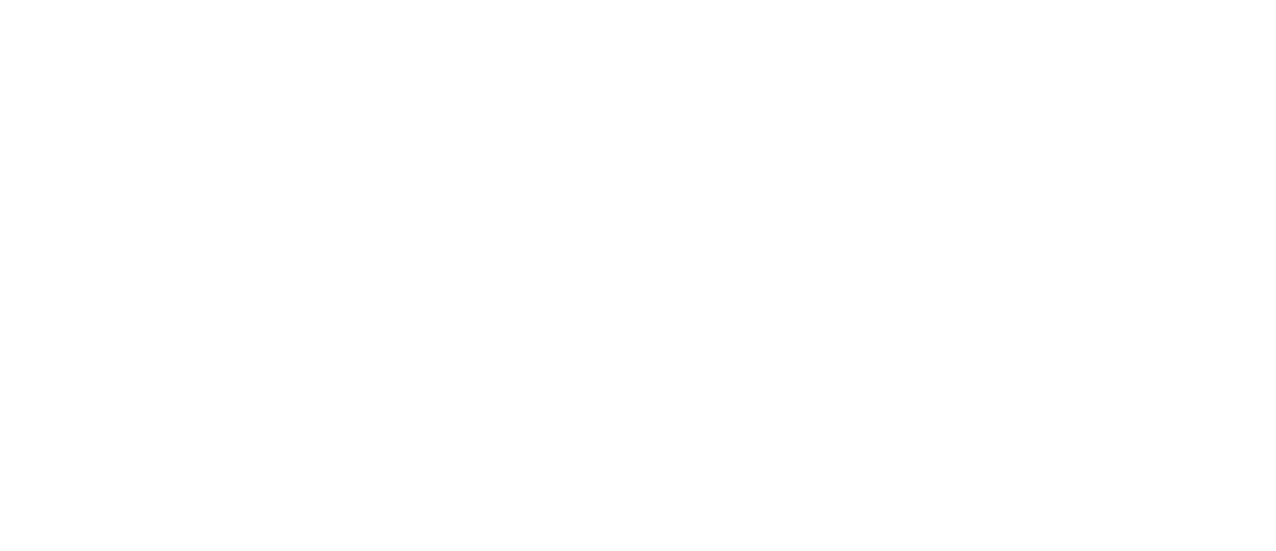 scroll, scrollTop: 0, scrollLeft: 0, axis: both 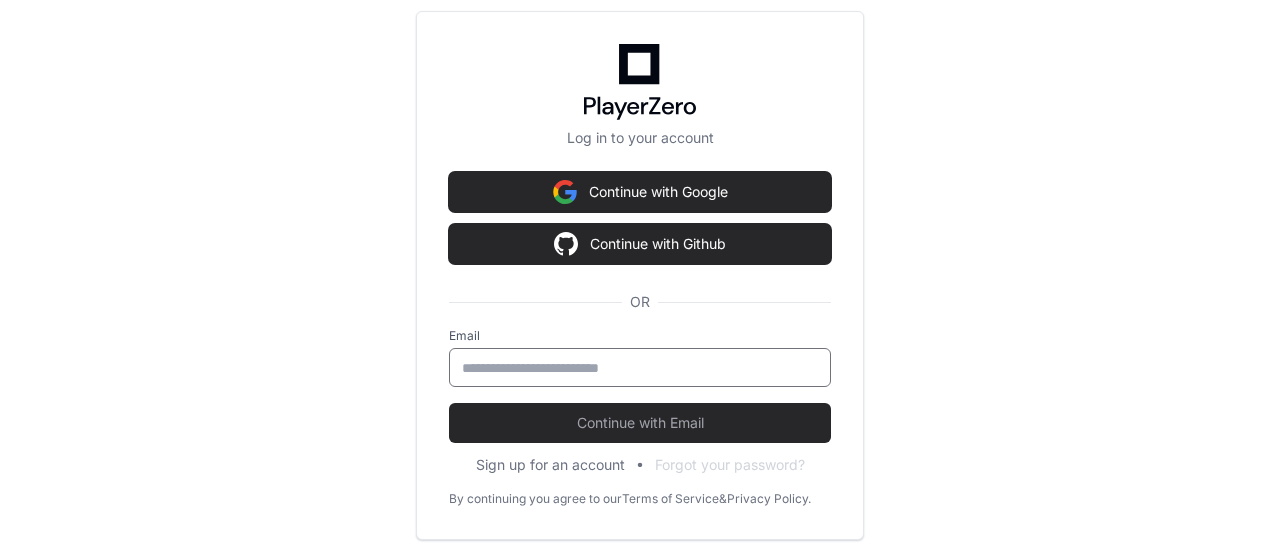 click at bounding box center [640, 368] 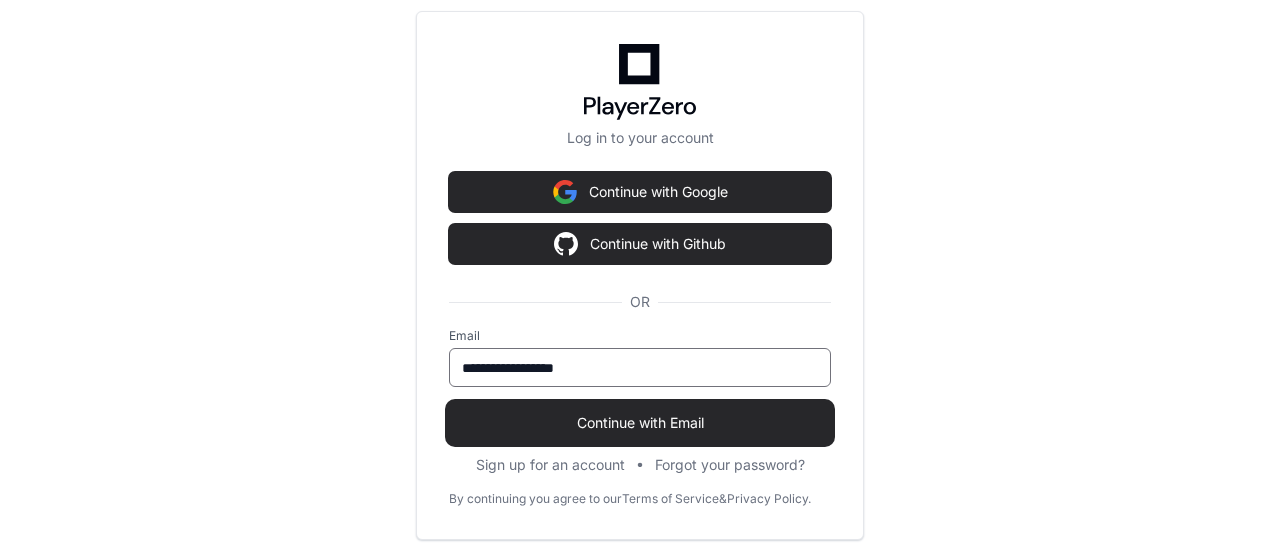type on "**********" 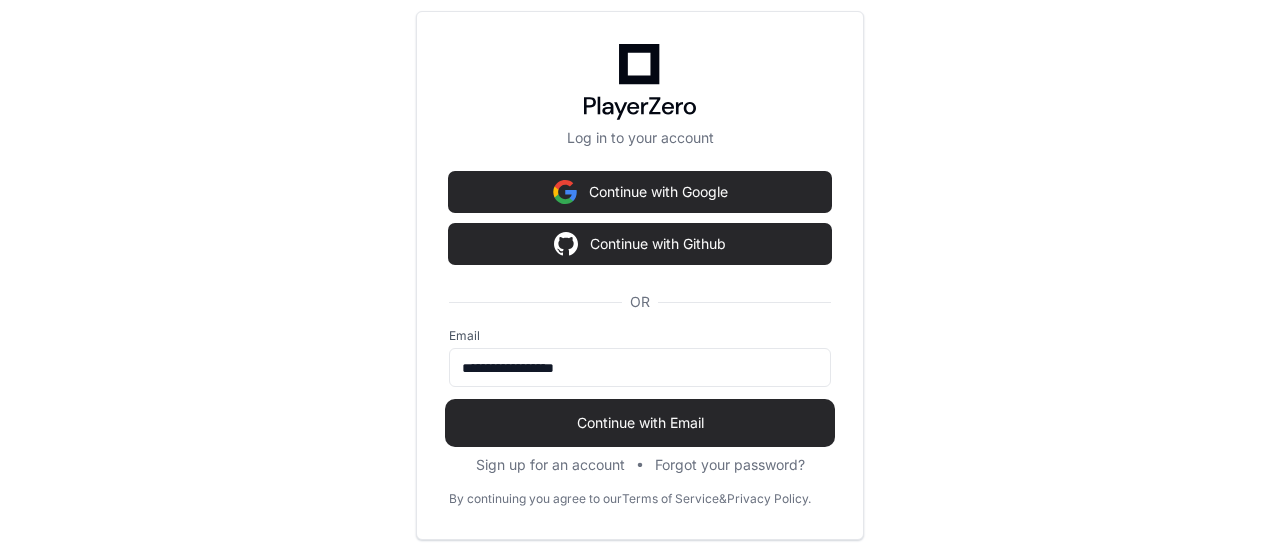 click on "Continue with Email" at bounding box center [640, 423] 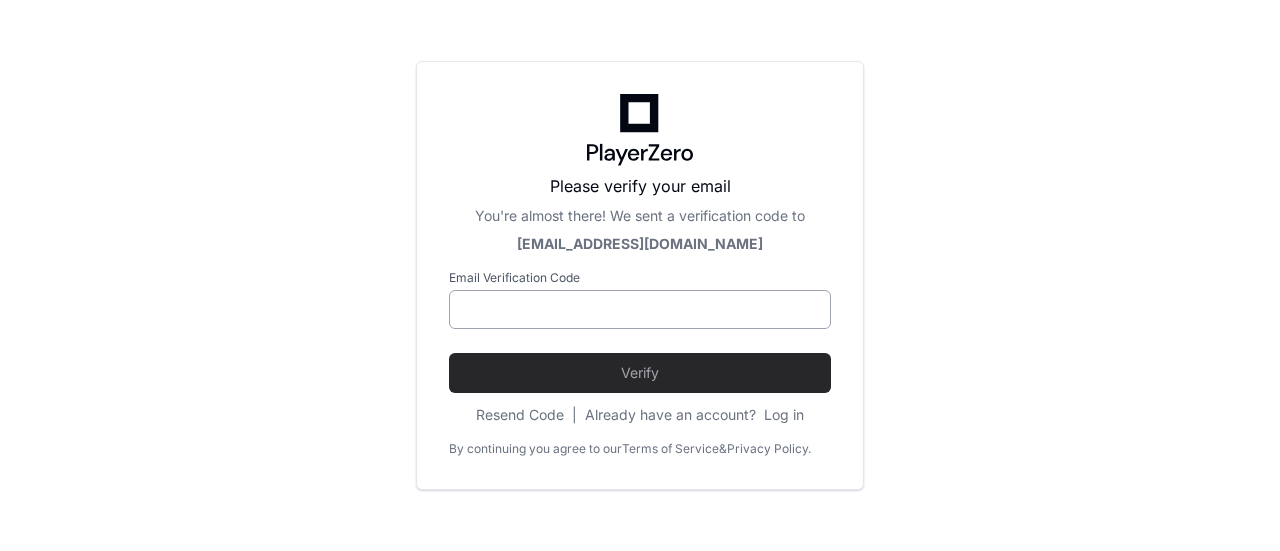 click at bounding box center [640, 309] 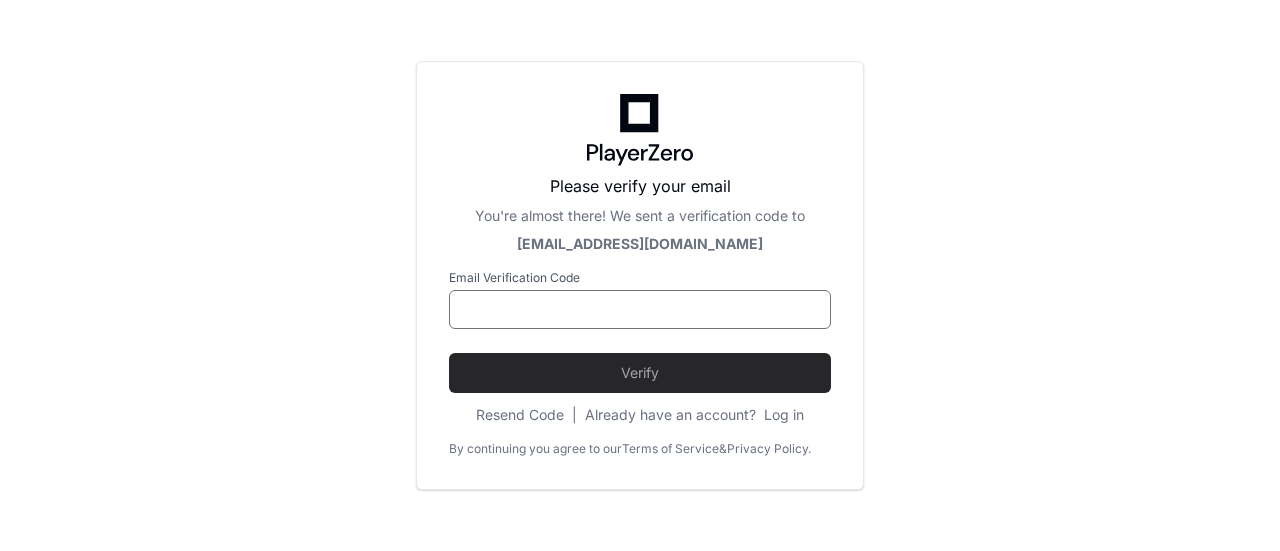 paste on "******" 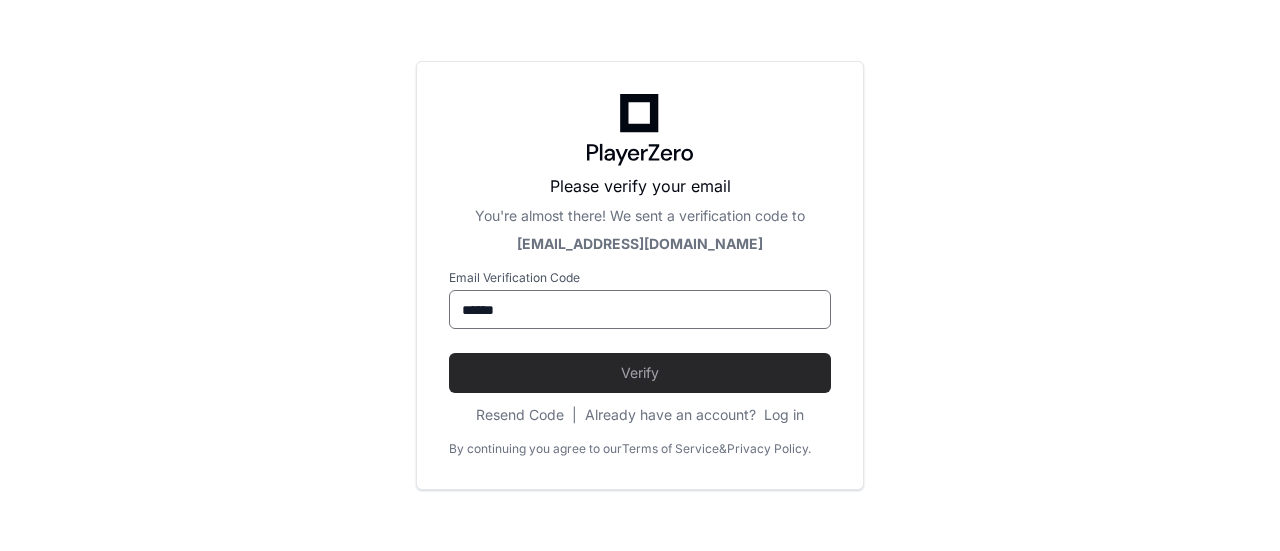 type on "******" 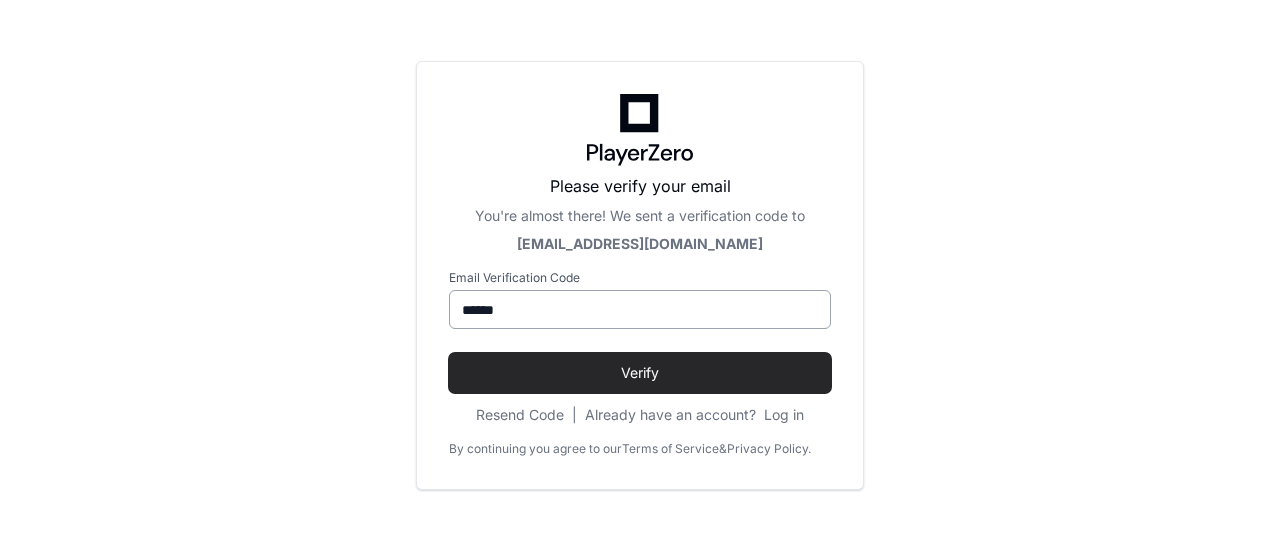click on "******" at bounding box center (640, 309) 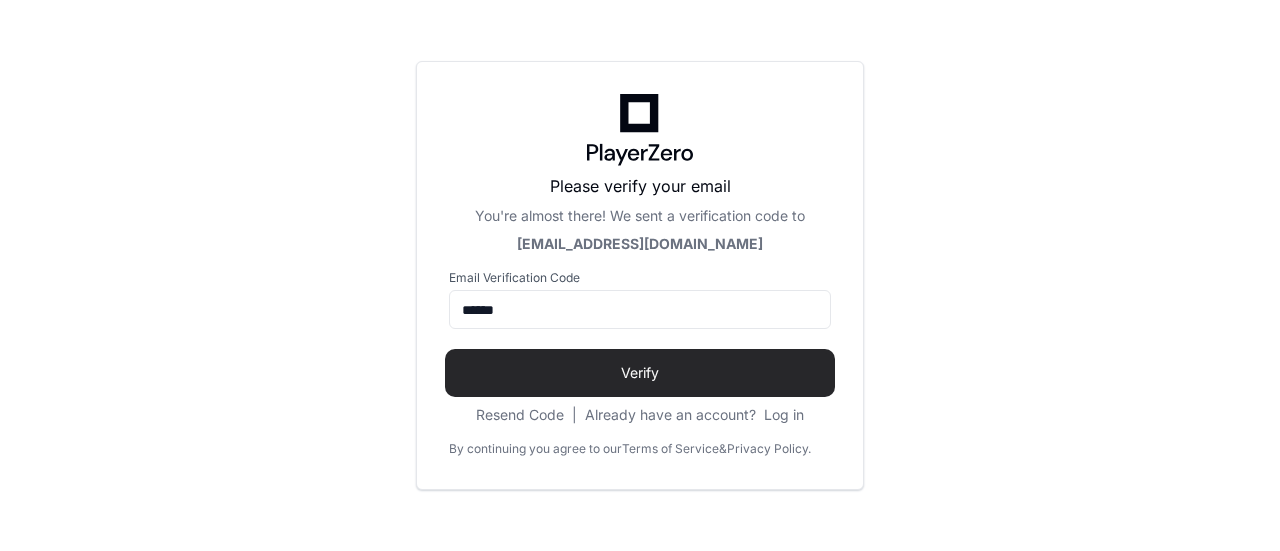 click on "Verify" at bounding box center (640, 373) 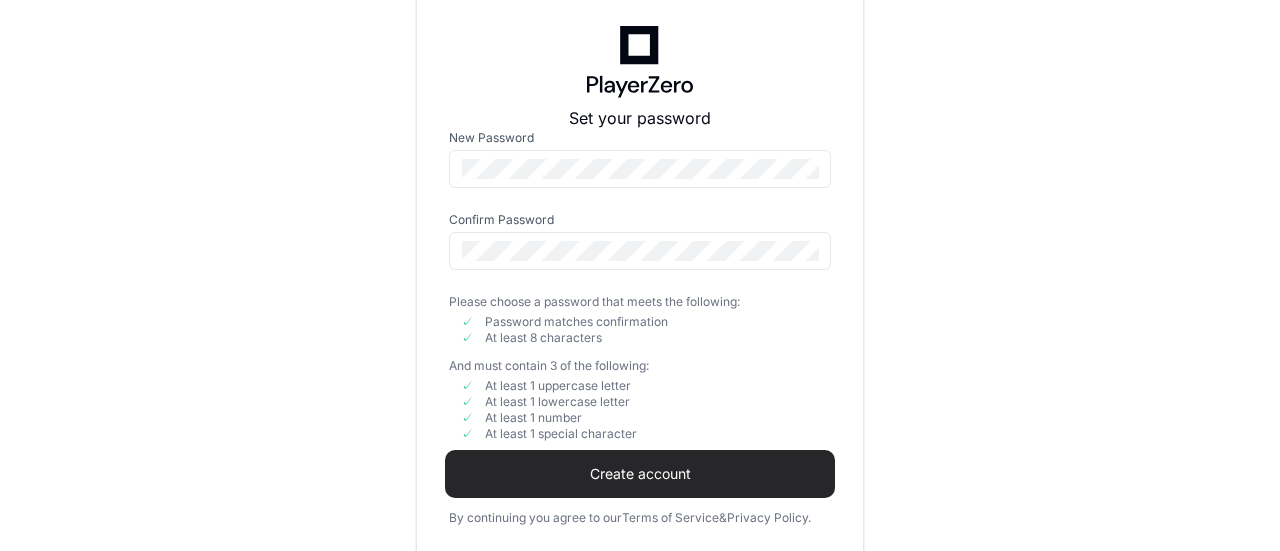 click on "Create account" at bounding box center [640, 474] 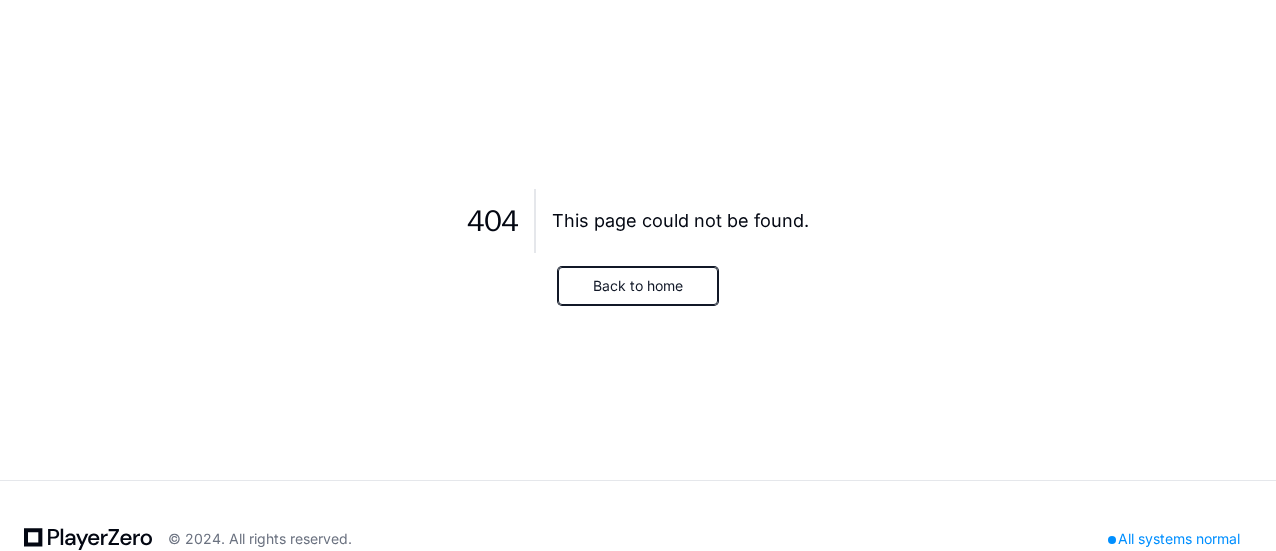 click on "Back to home" at bounding box center (638, 286) 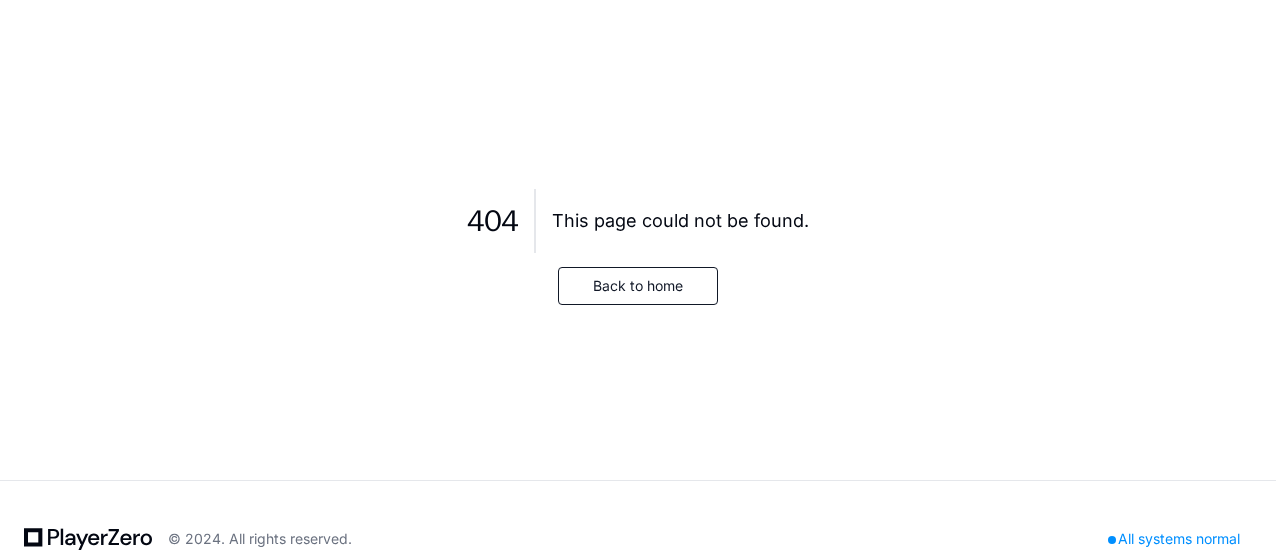 click on "Back to home" at bounding box center (638, 286) 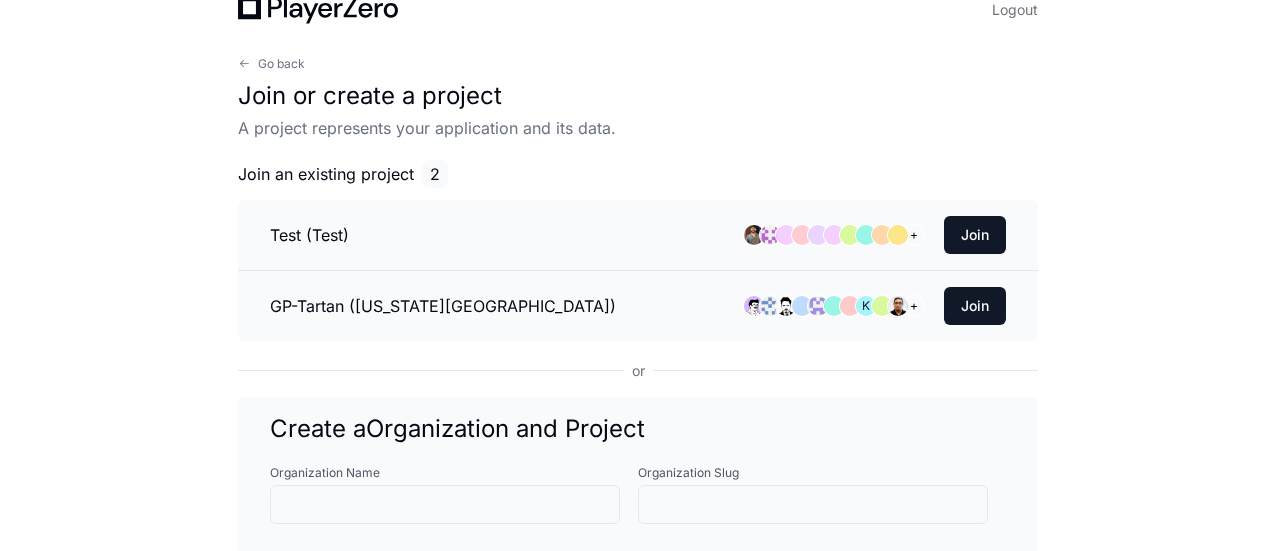scroll, scrollTop: 42, scrollLeft: 0, axis: vertical 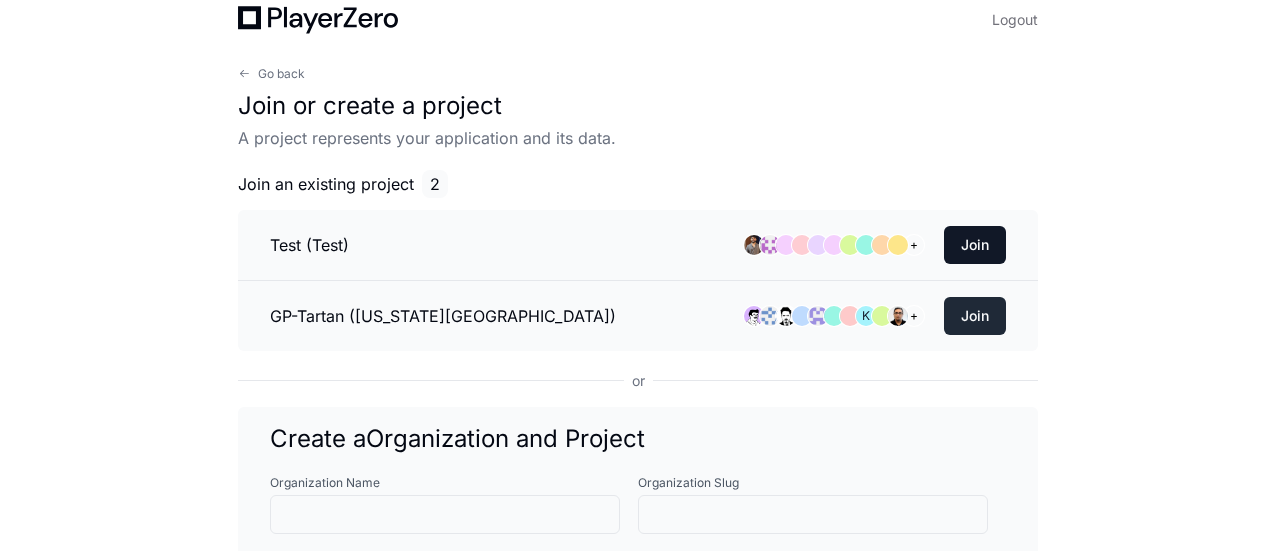 click on "Join" 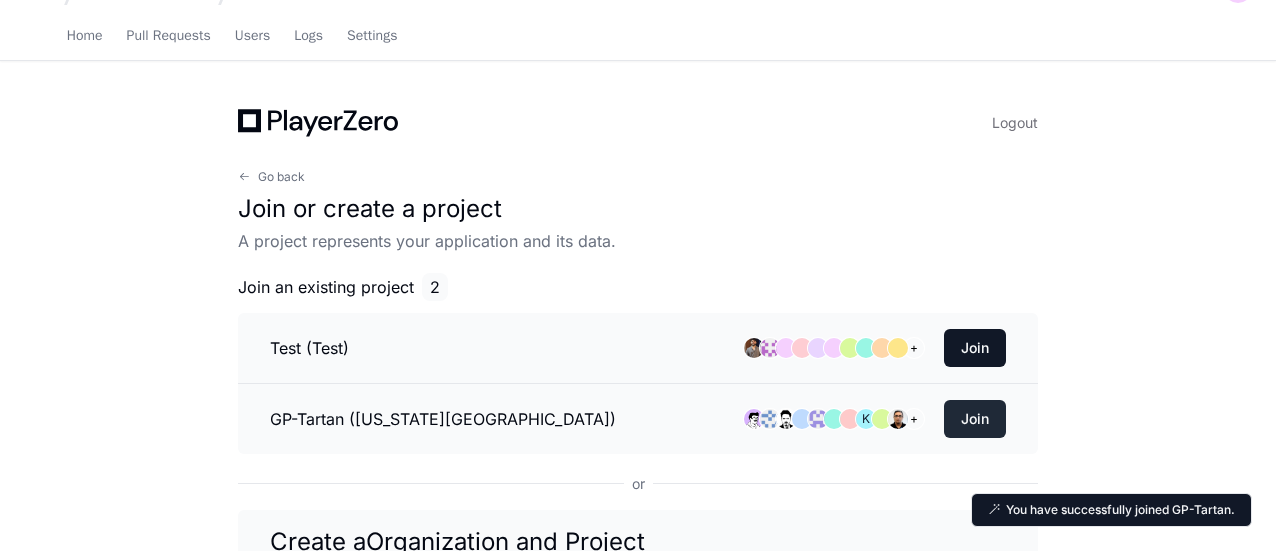 scroll, scrollTop: 144, scrollLeft: 0, axis: vertical 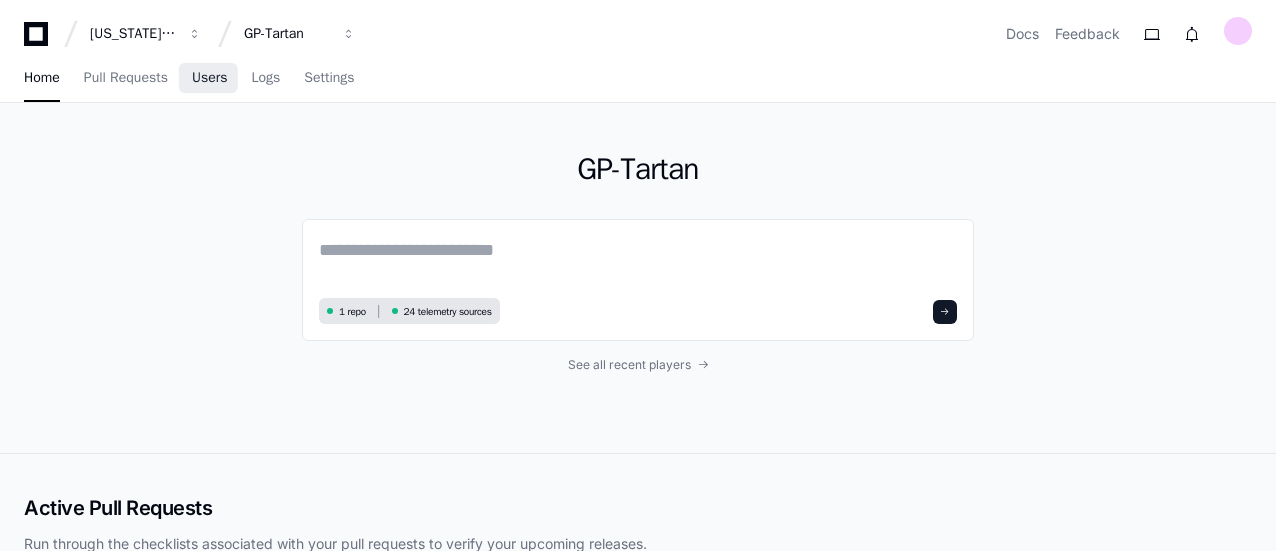 click on "Users" at bounding box center (210, 78) 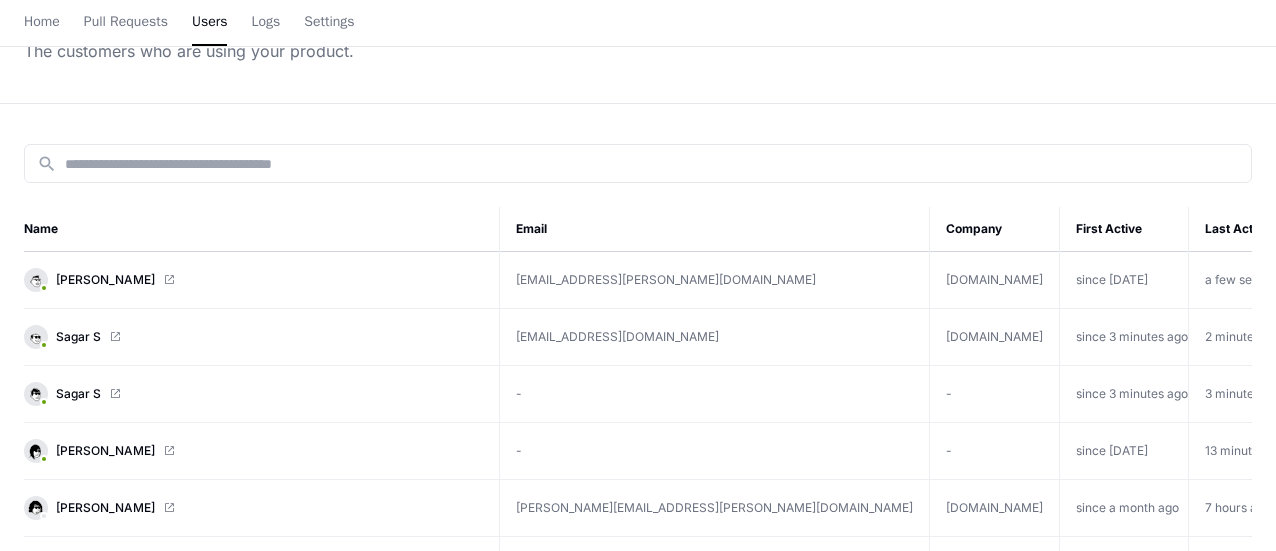 scroll, scrollTop: 0, scrollLeft: 0, axis: both 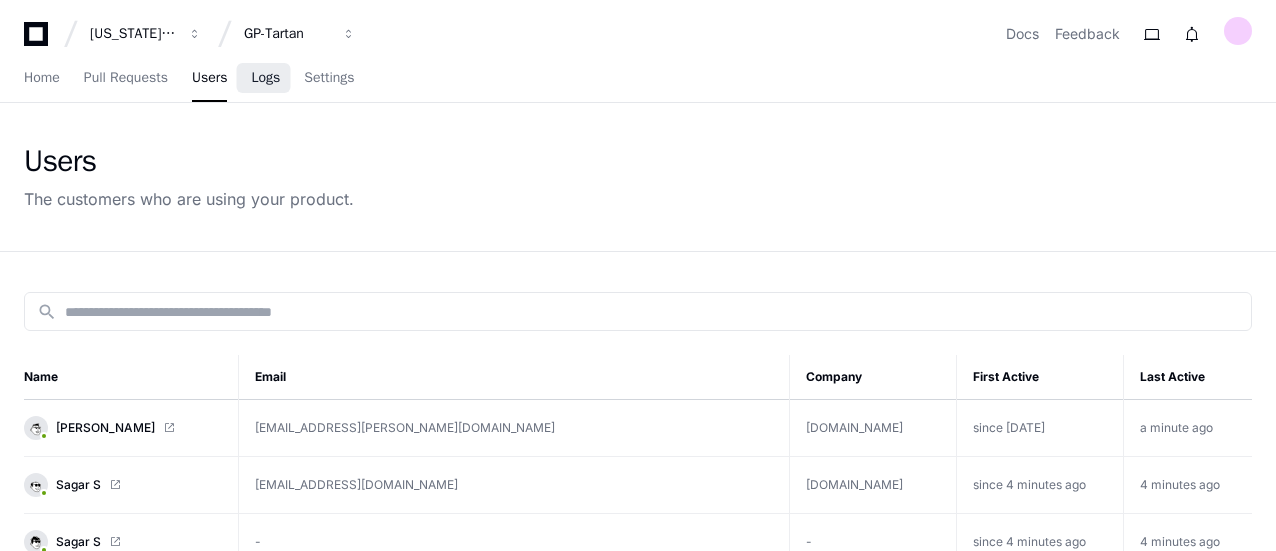 click on "Logs" at bounding box center (265, 79) 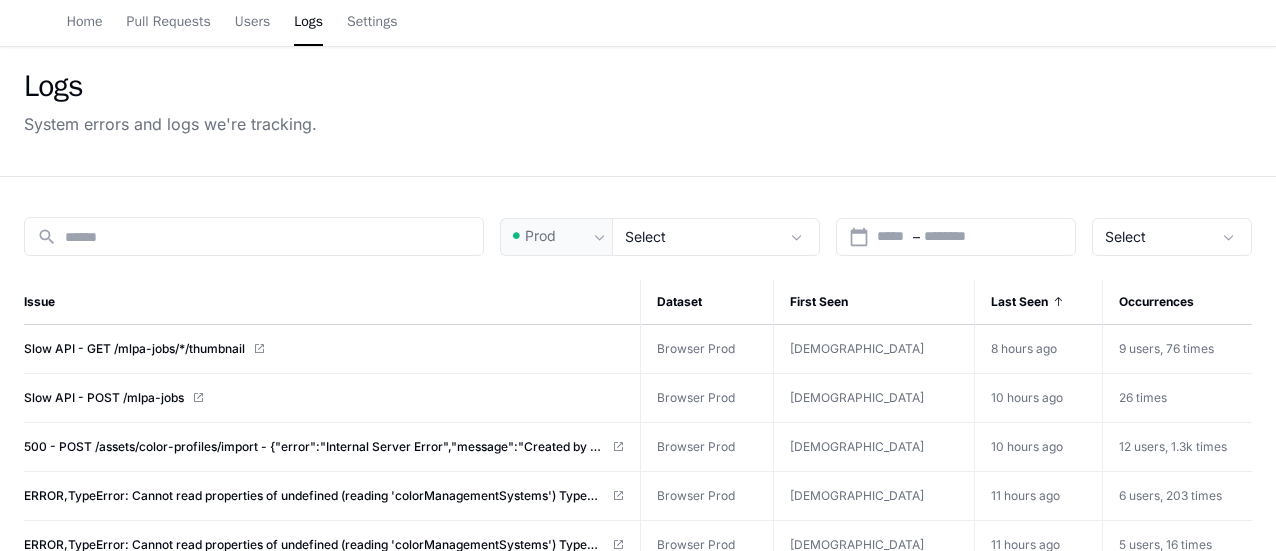 scroll, scrollTop: 0, scrollLeft: 0, axis: both 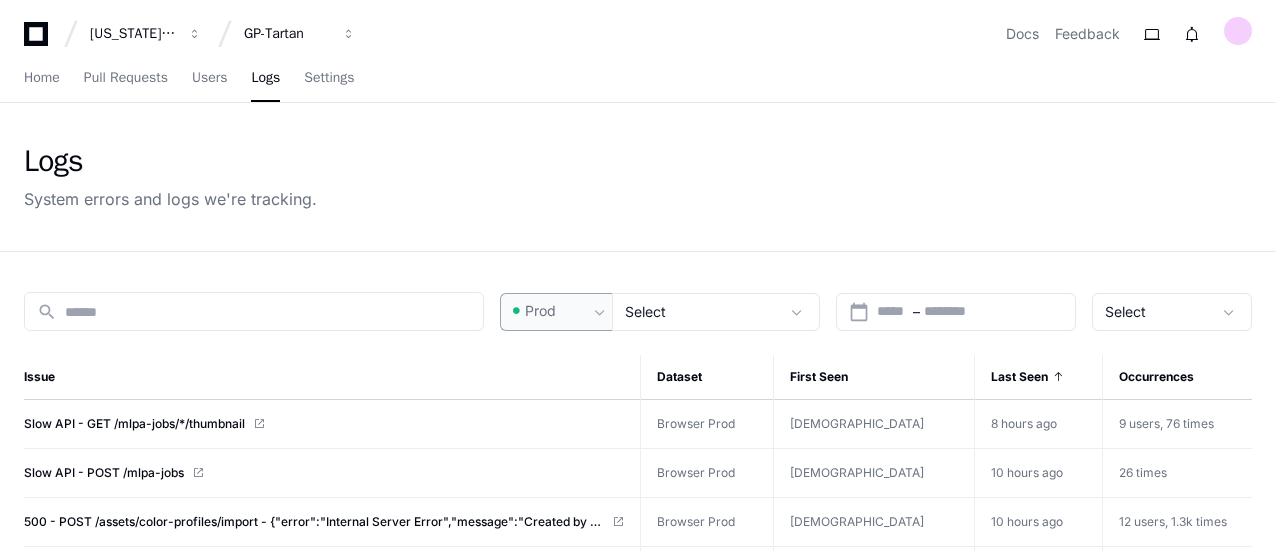 click 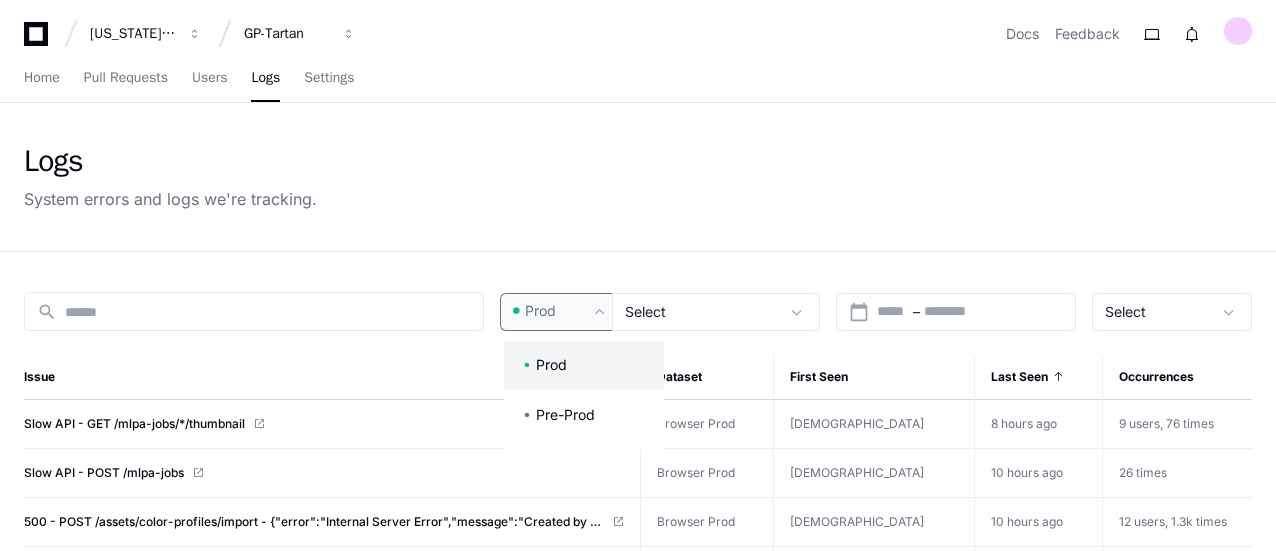 click at bounding box center (638, 275) 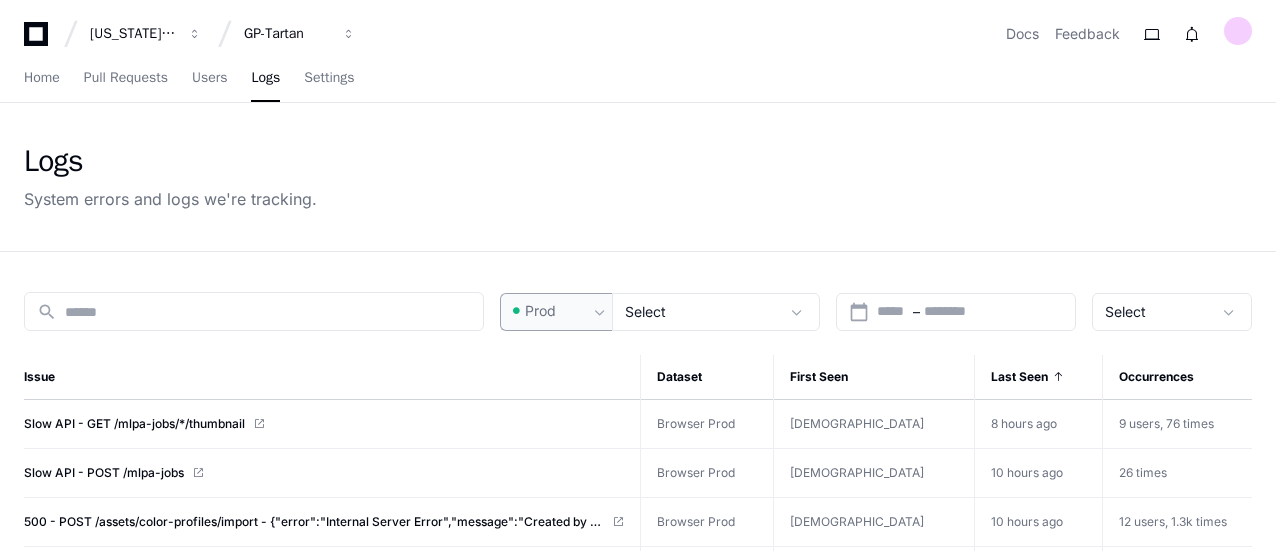 click 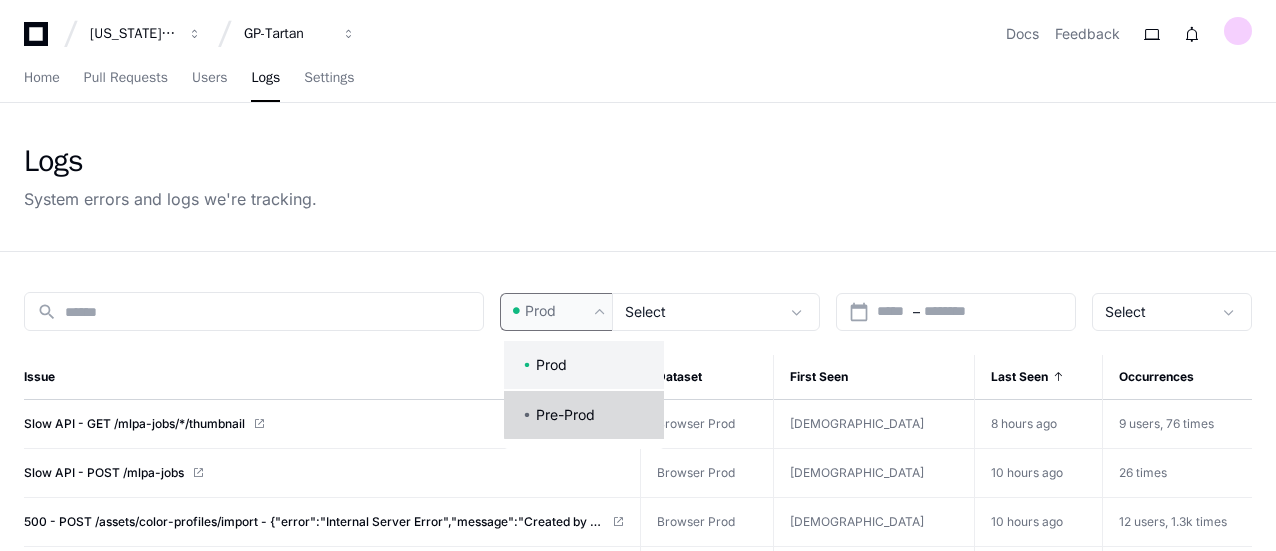 click on "Pre-Prod" at bounding box center [565, 415] 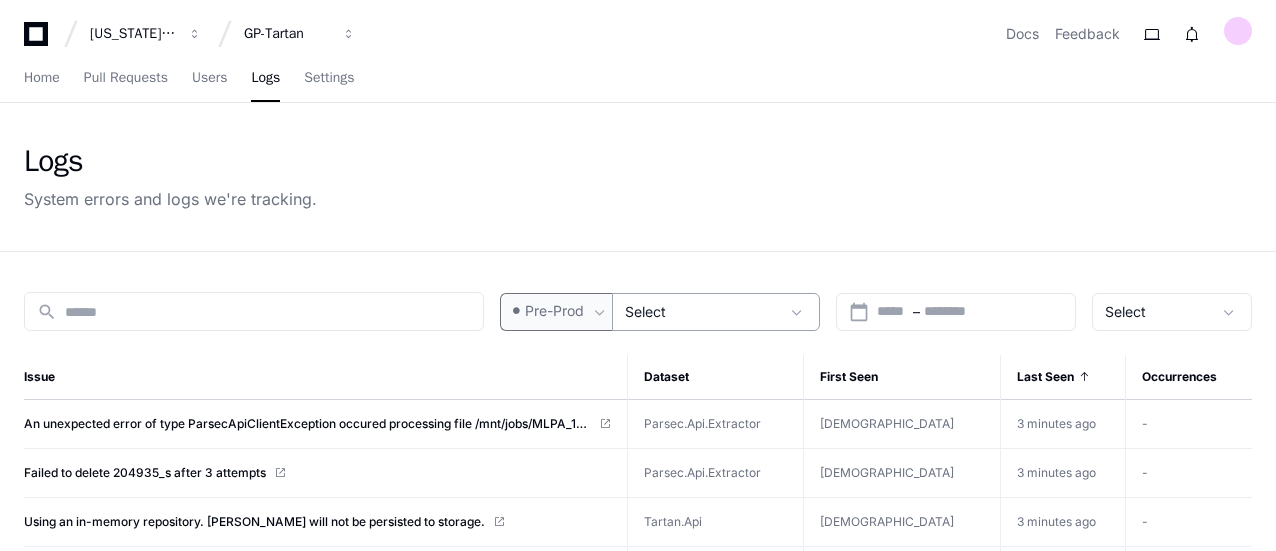 click 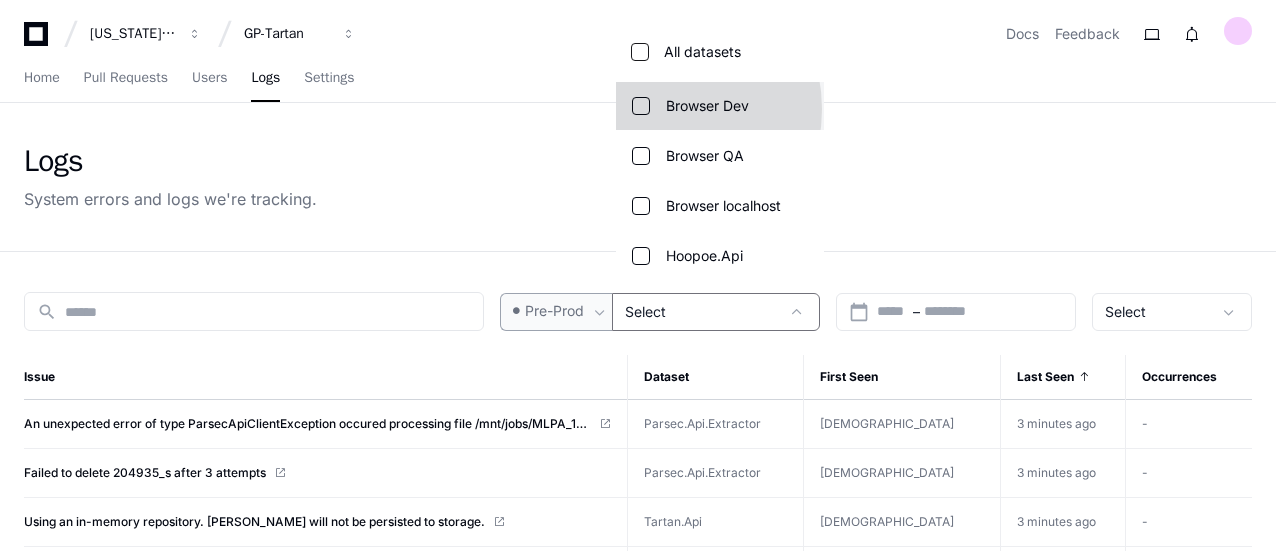 click on "Browser Dev" at bounding box center (720, 106) 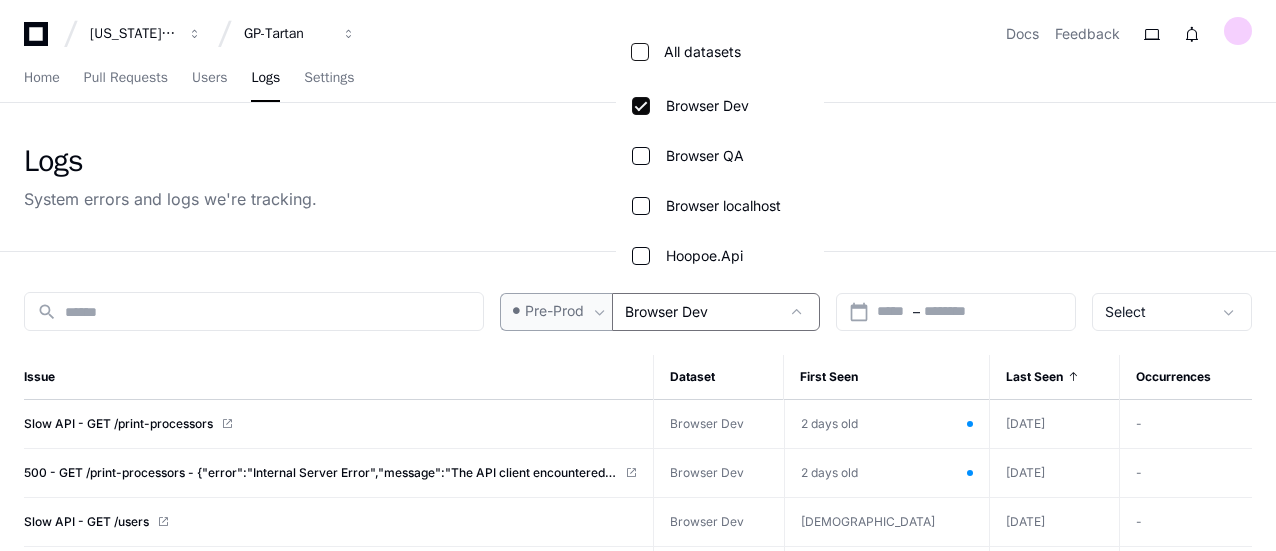 click at bounding box center [638, 275] 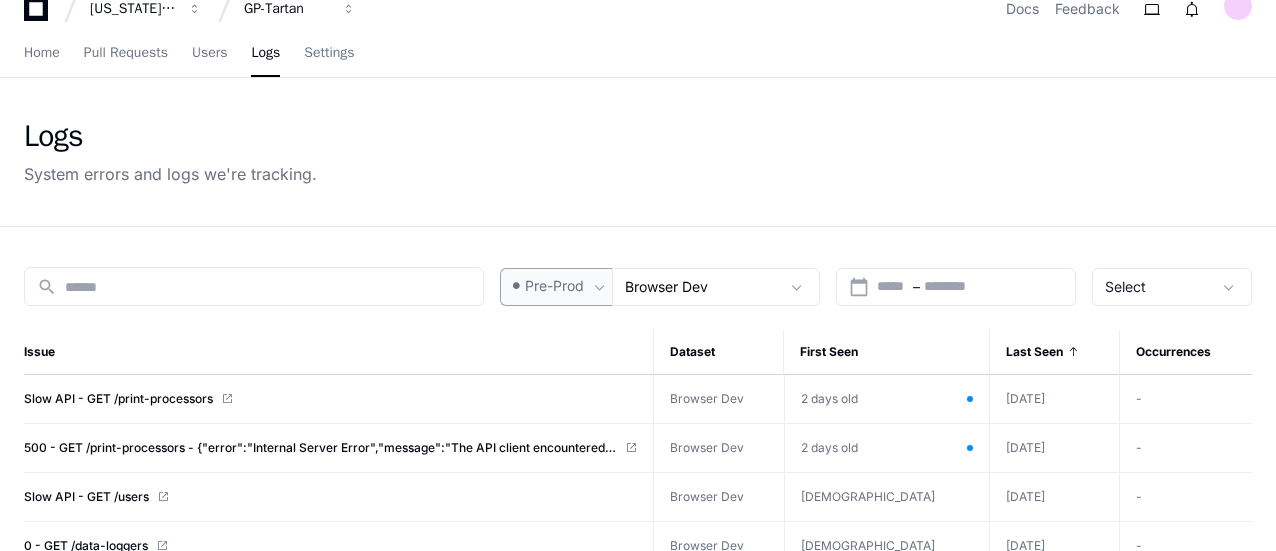 scroll, scrollTop: 24, scrollLeft: 0, axis: vertical 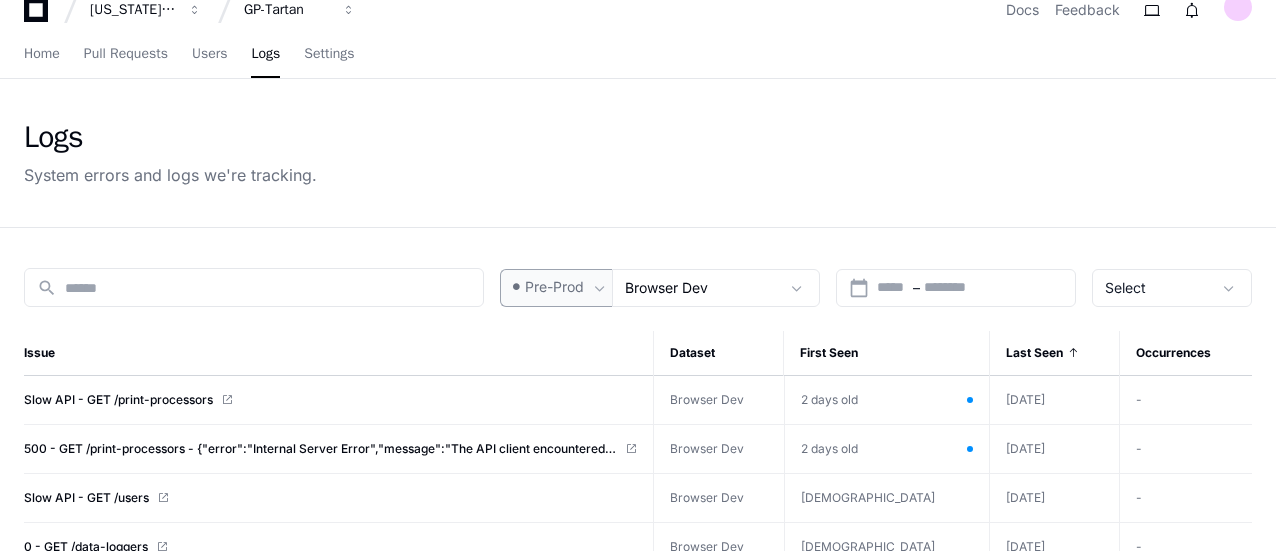 click 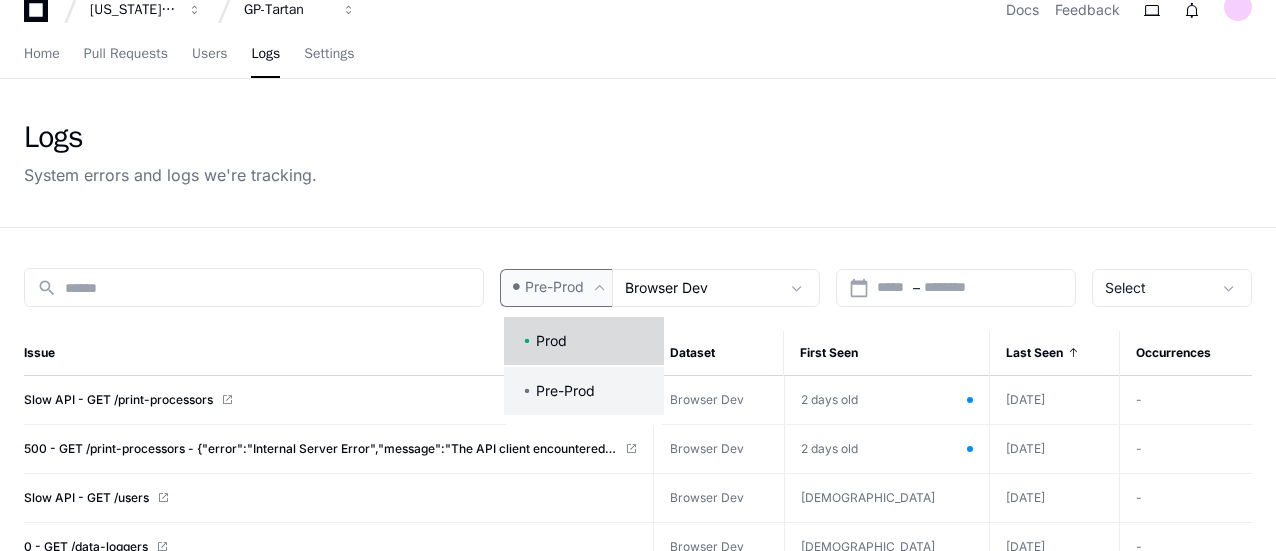 click on "Prod" at bounding box center (584, 341) 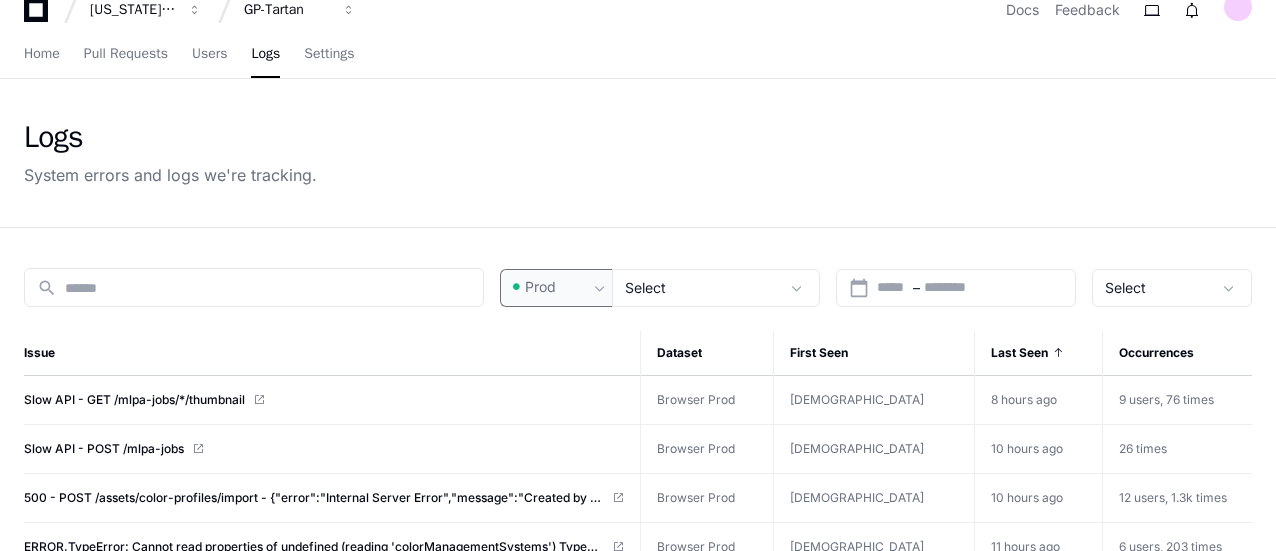 scroll, scrollTop: 0, scrollLeft: 0, axis: both 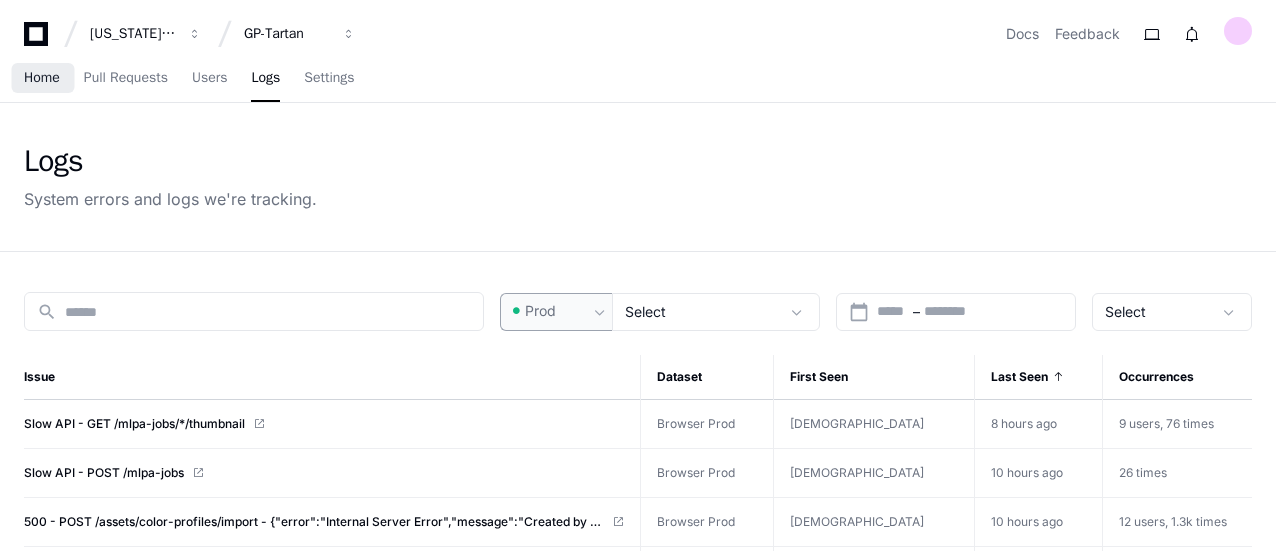 click on "Home" at bounding box center [42, 79] 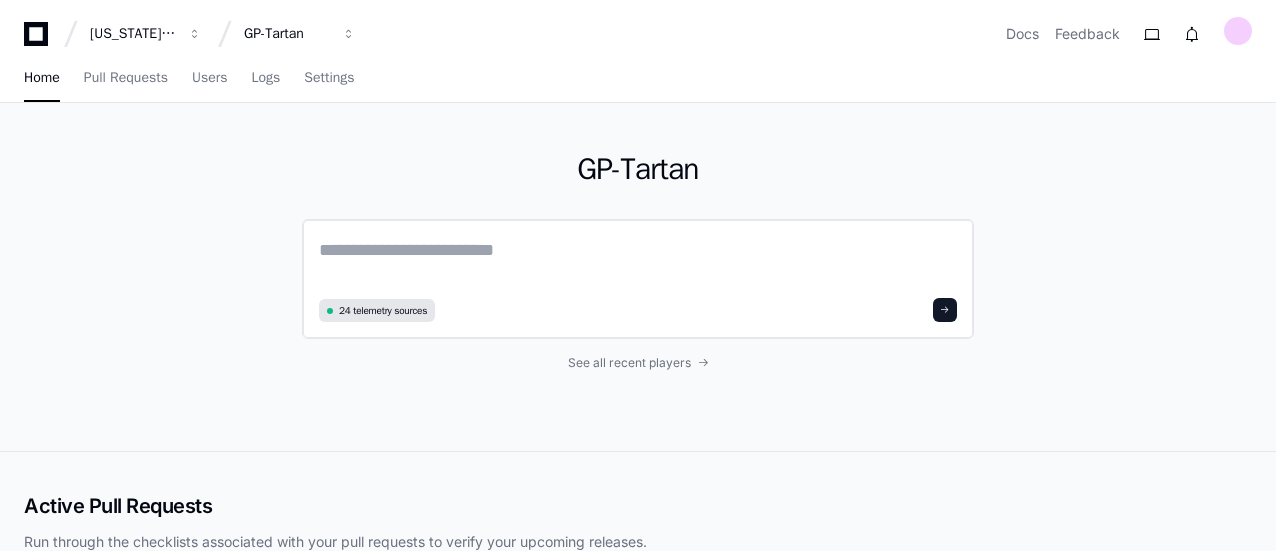 click 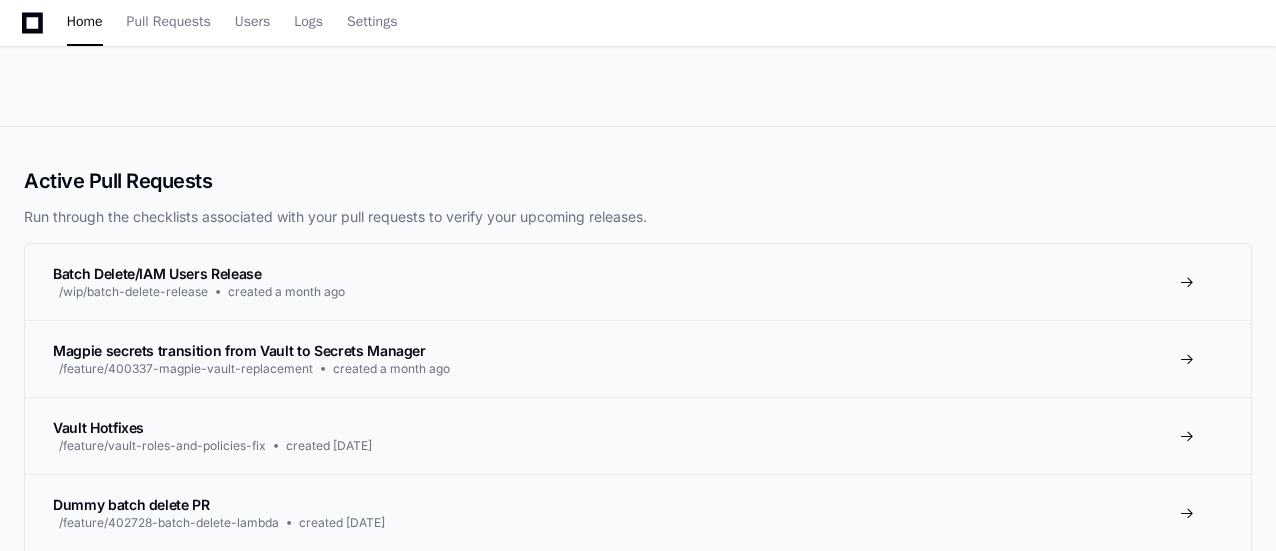 scroll, scrollTop: 0, scrollLeft: 0, axis: both 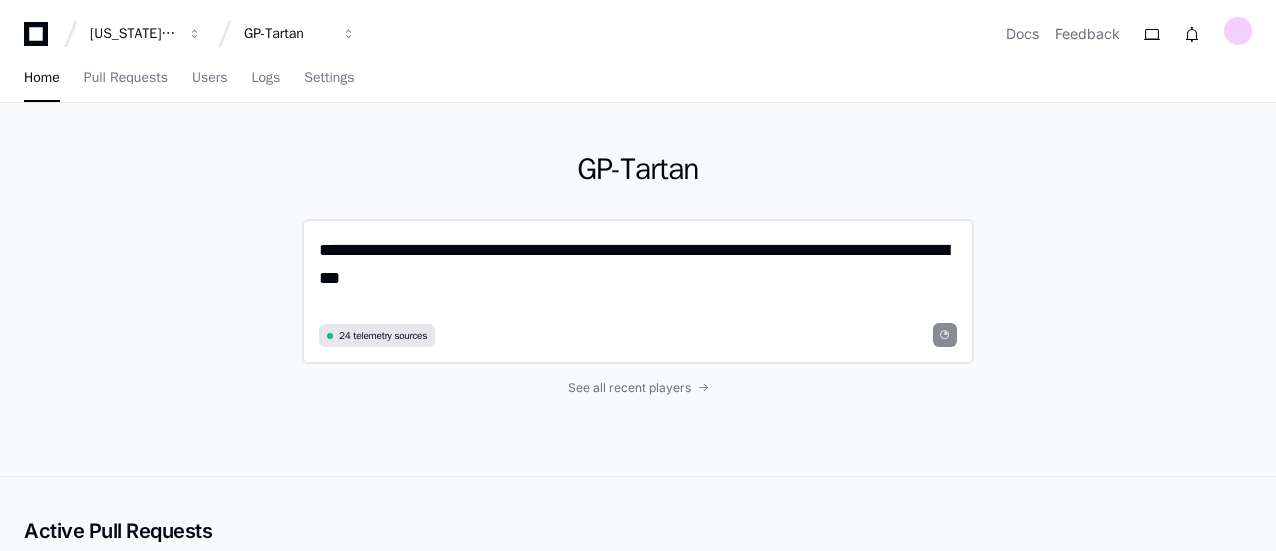 click on "**********" 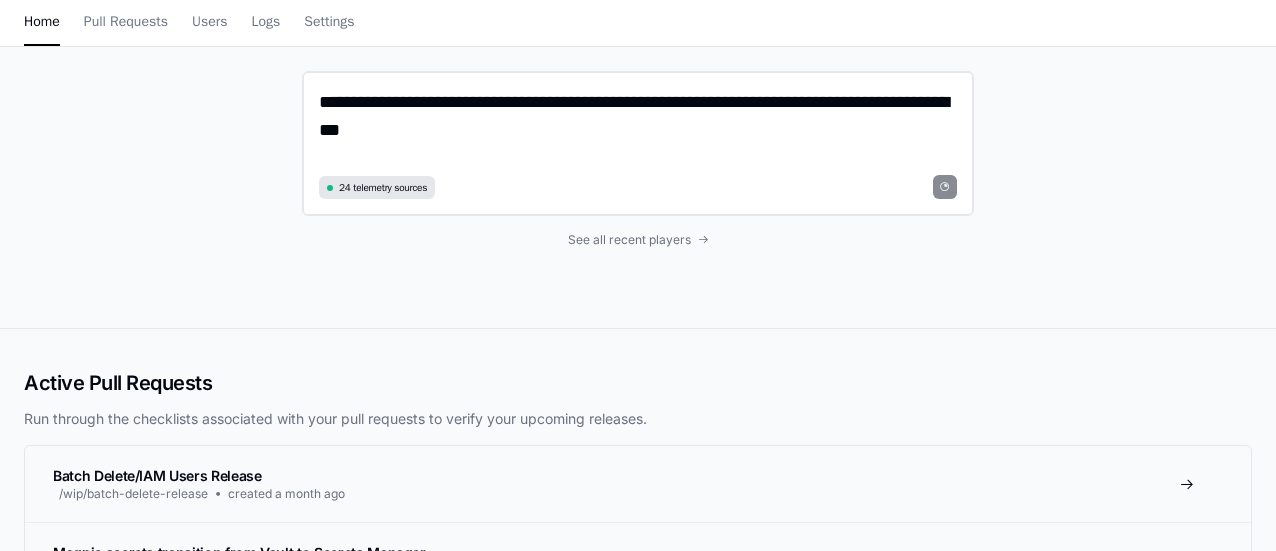 scroll, scrollTop: 0, scrollLeft: 0, axis: both 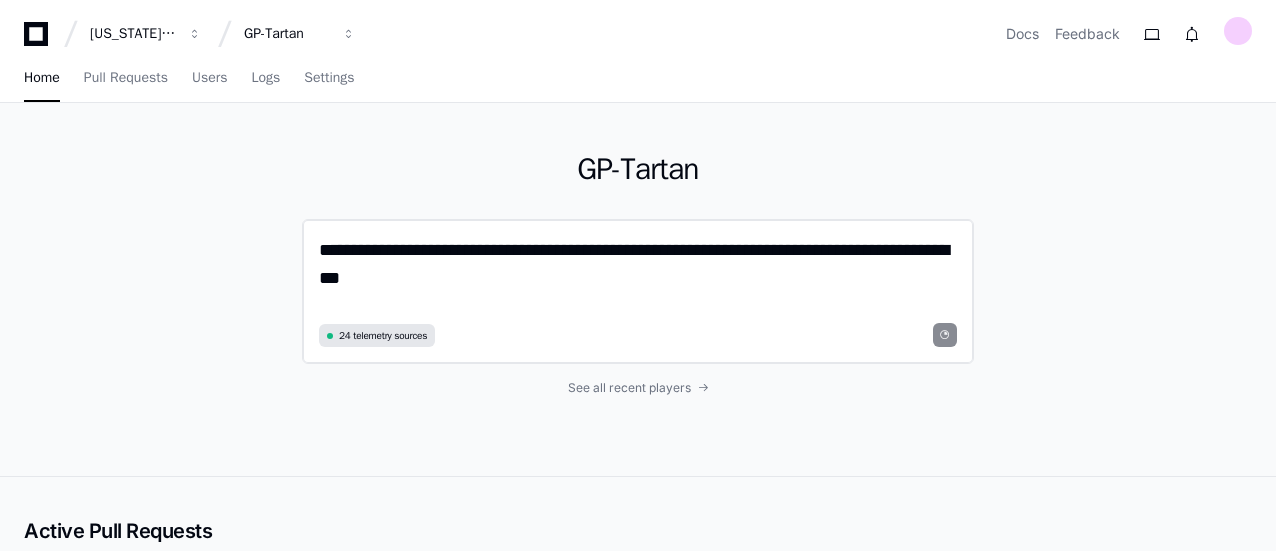 click on "**********" 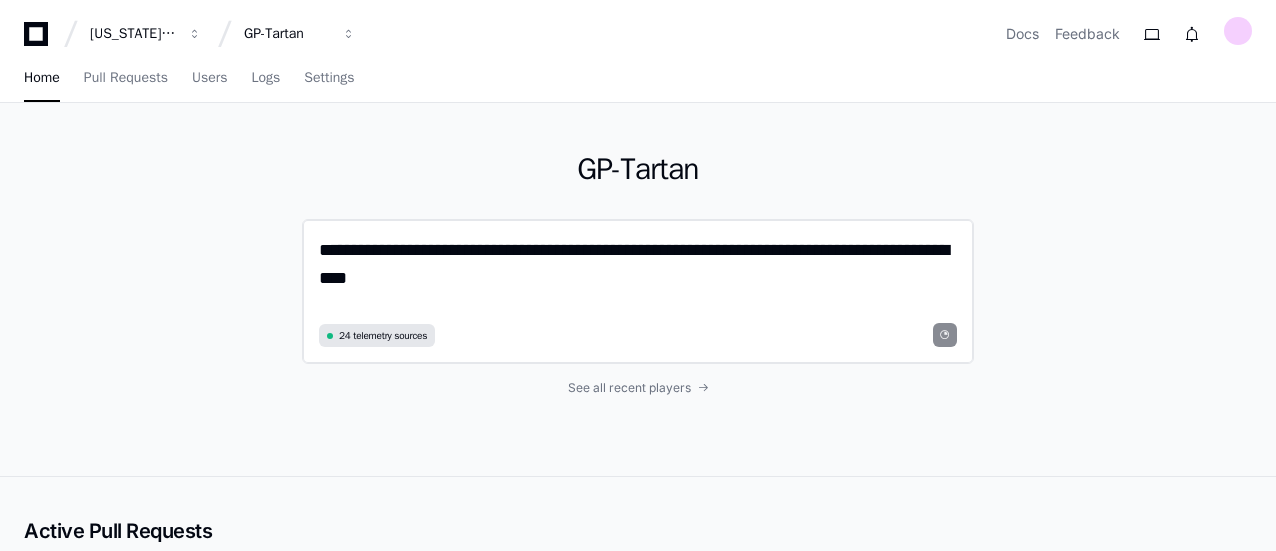 scroll, scrollTop: 0, scrollLeft: 0, axis: both 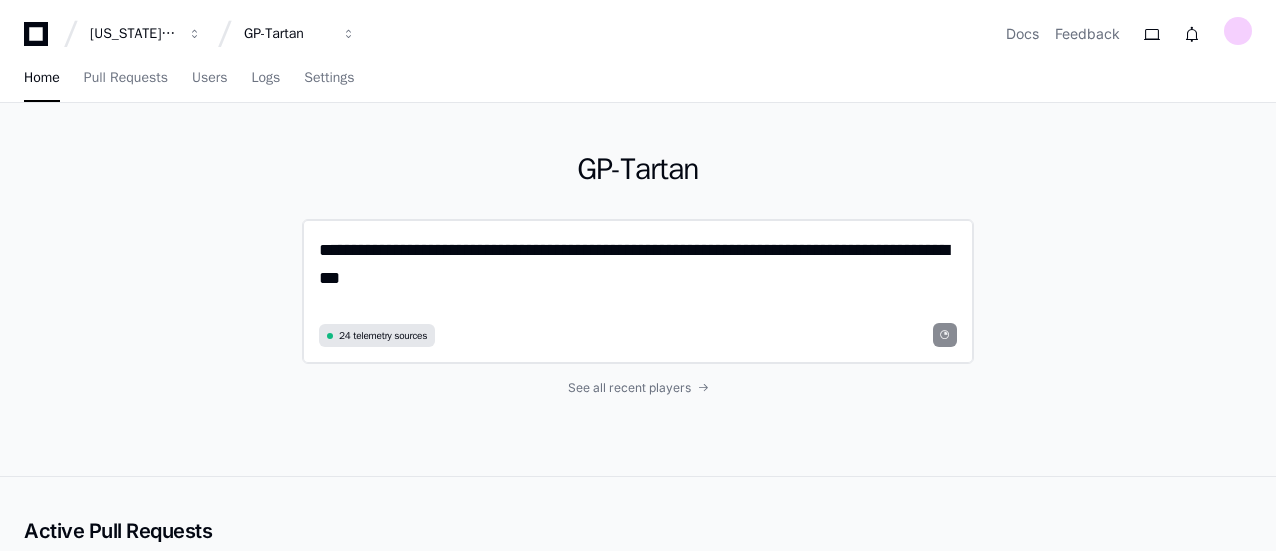 type on "**********" 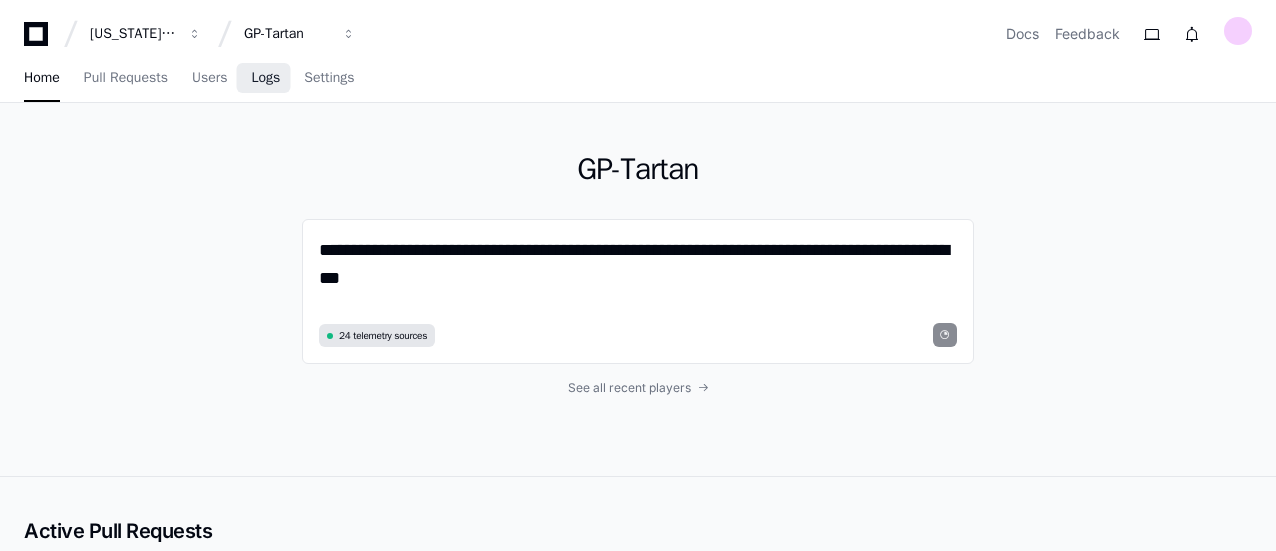 click on "Logs" at bounding box center [265, 78] 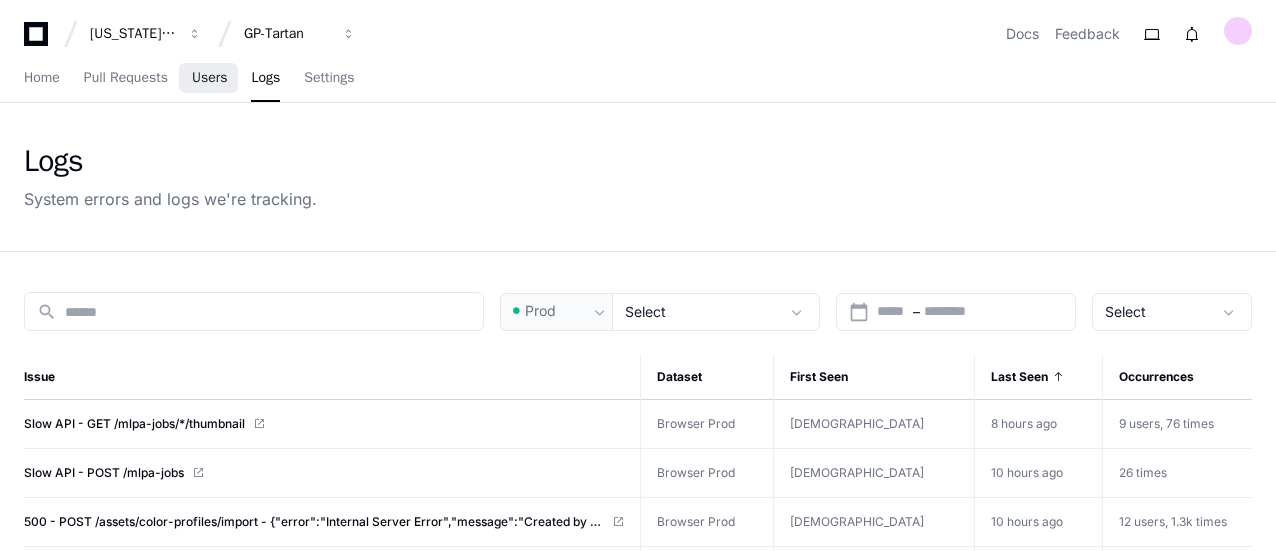 click on "Users" at bounding box center [210, 78] 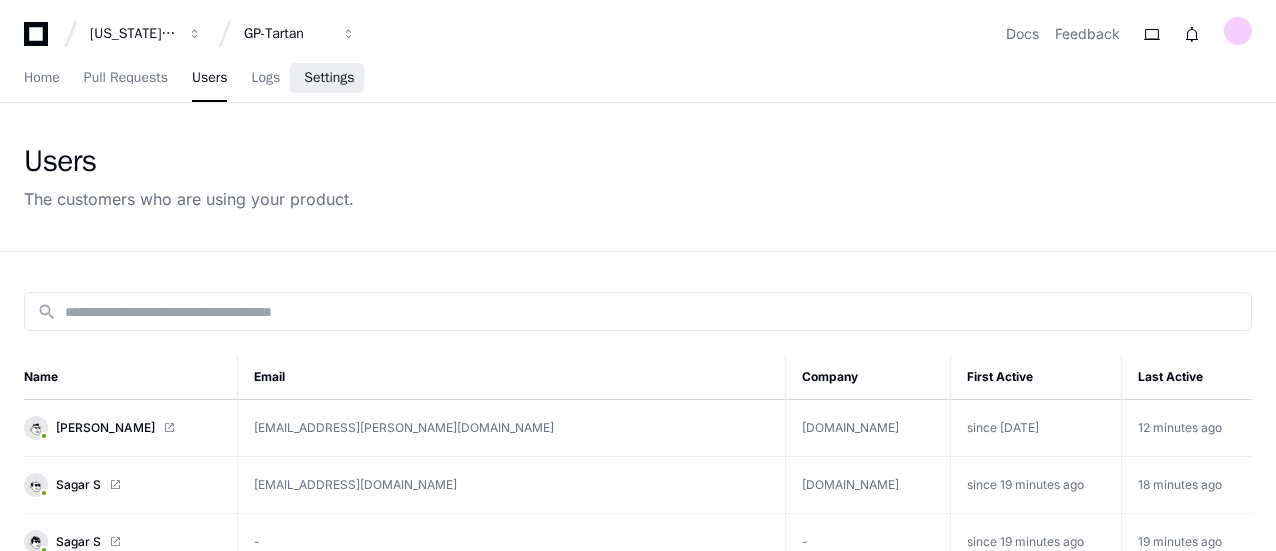 click on "Settings" at bounding box center (329, 79) 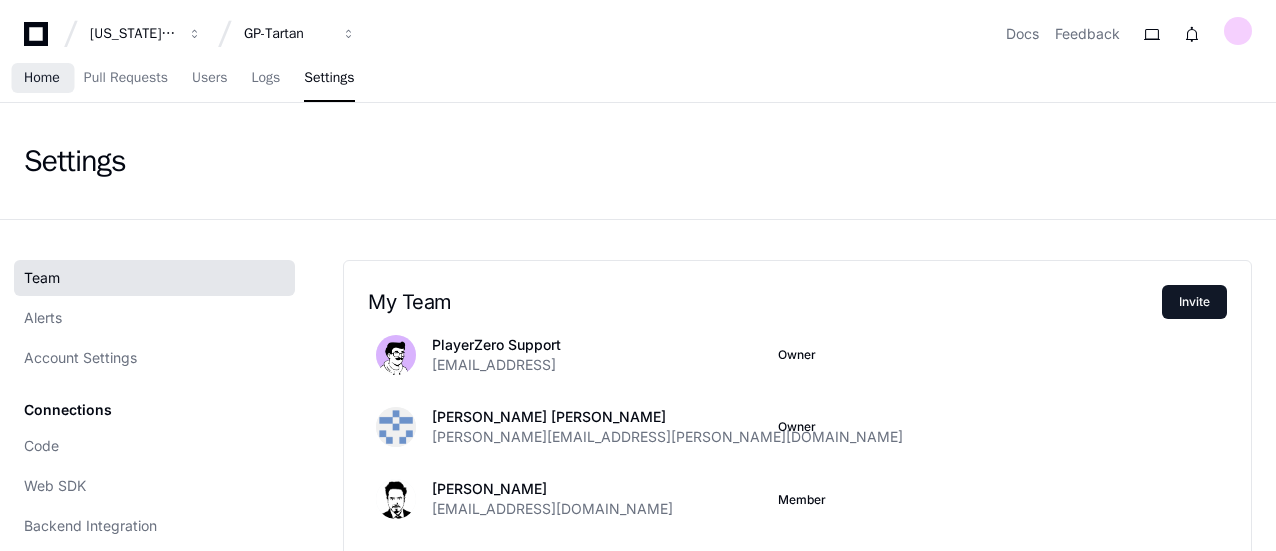 click on "Home" at bounding box center (42, 78) 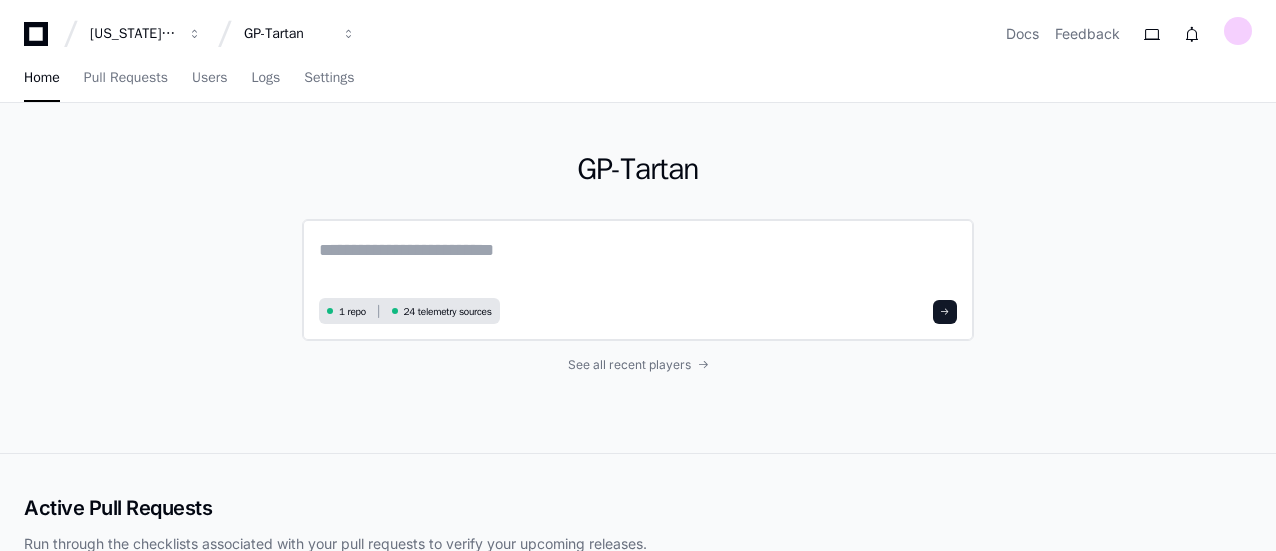 click 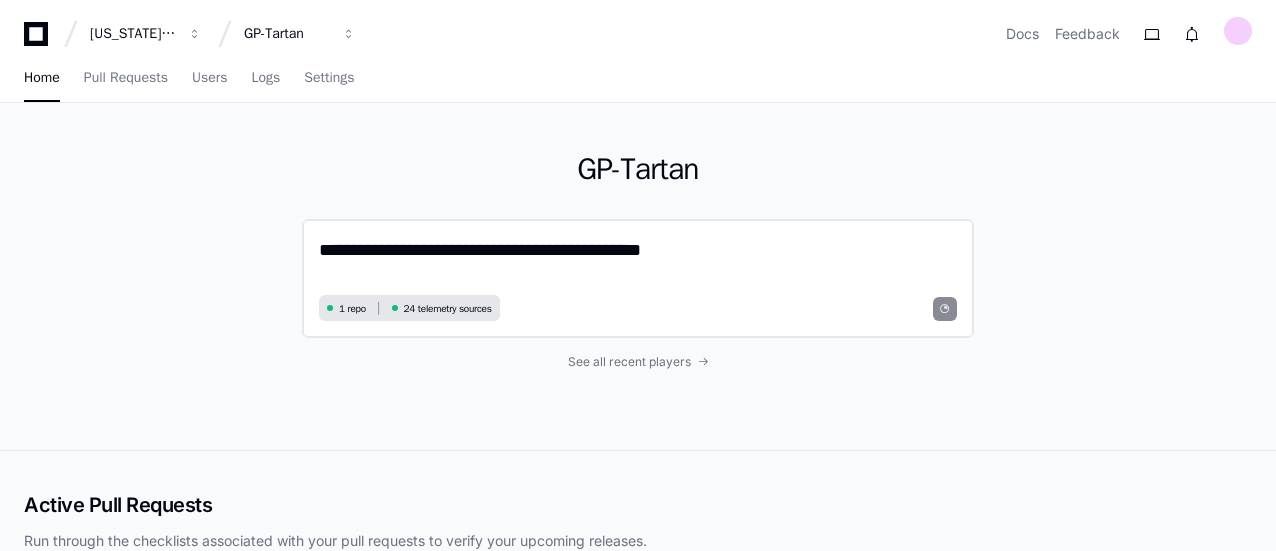click on "**********" 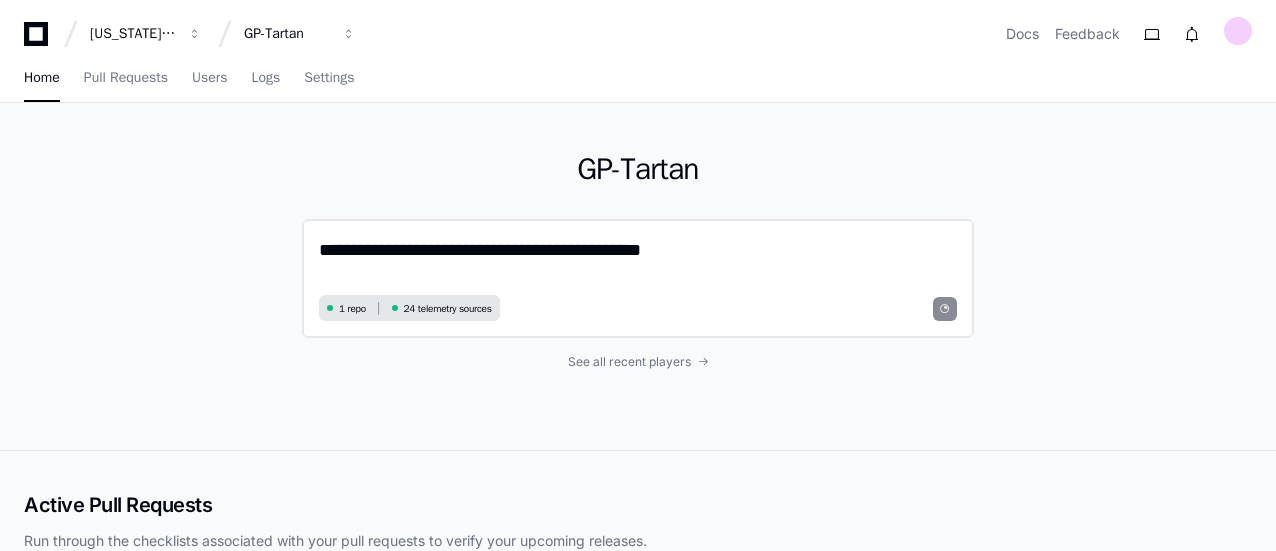 click on "**********" 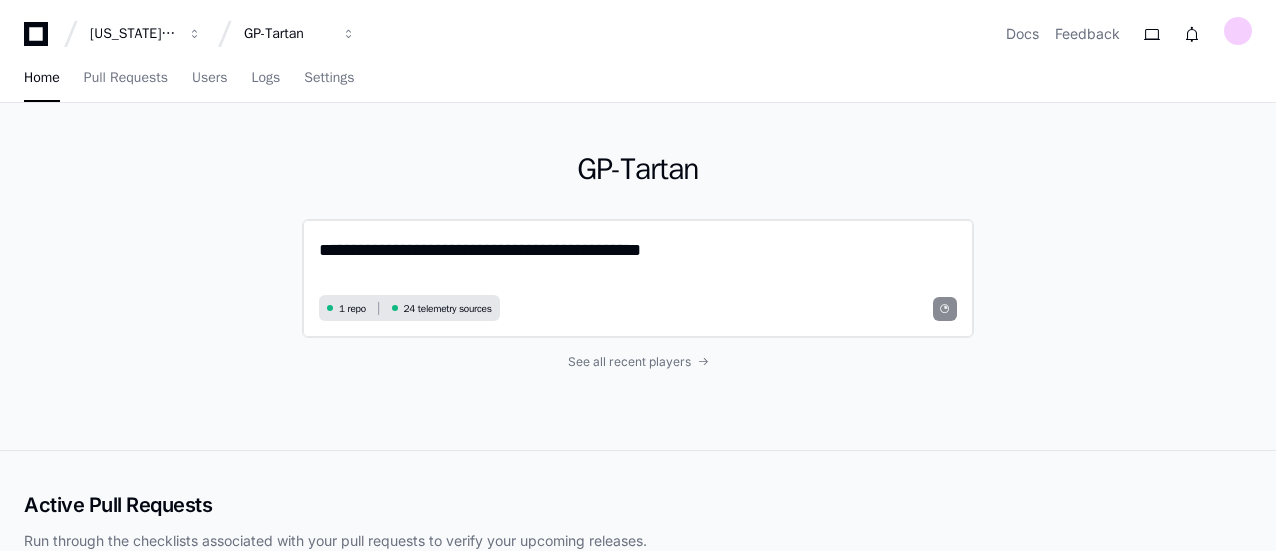 click on "**********" 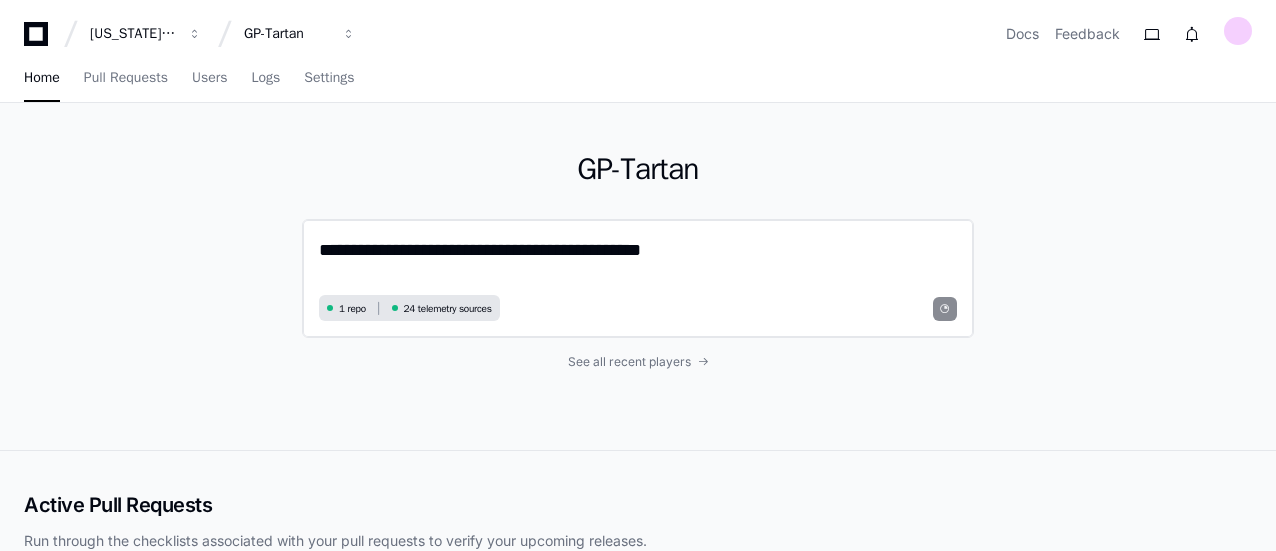 click on "**********" 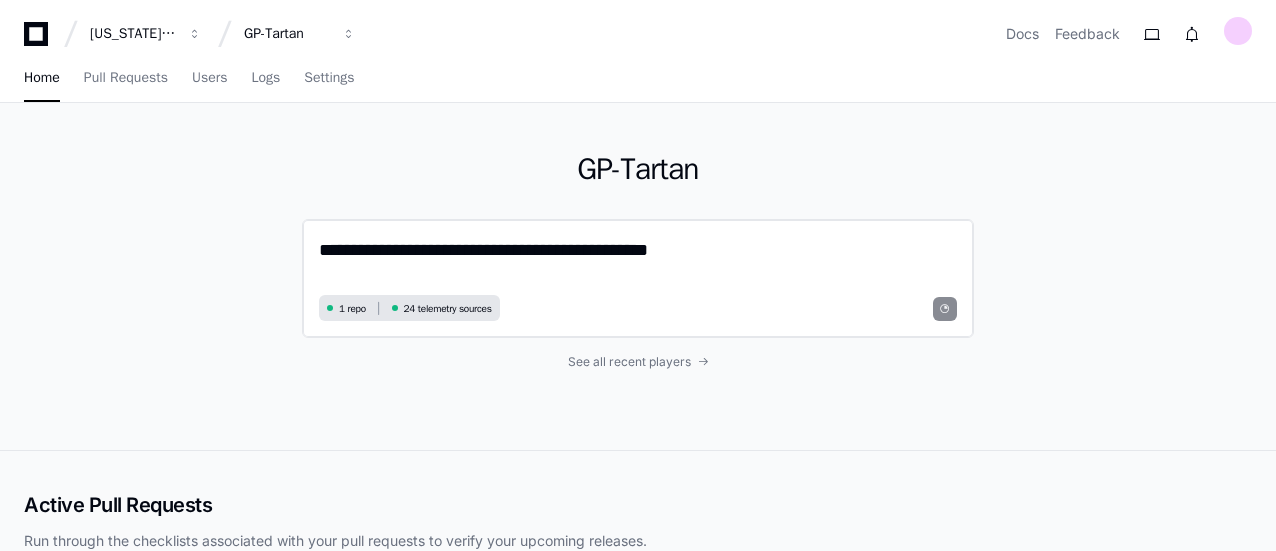 scroll, scrollTop: 0, scrollLeft: 0, axis: both 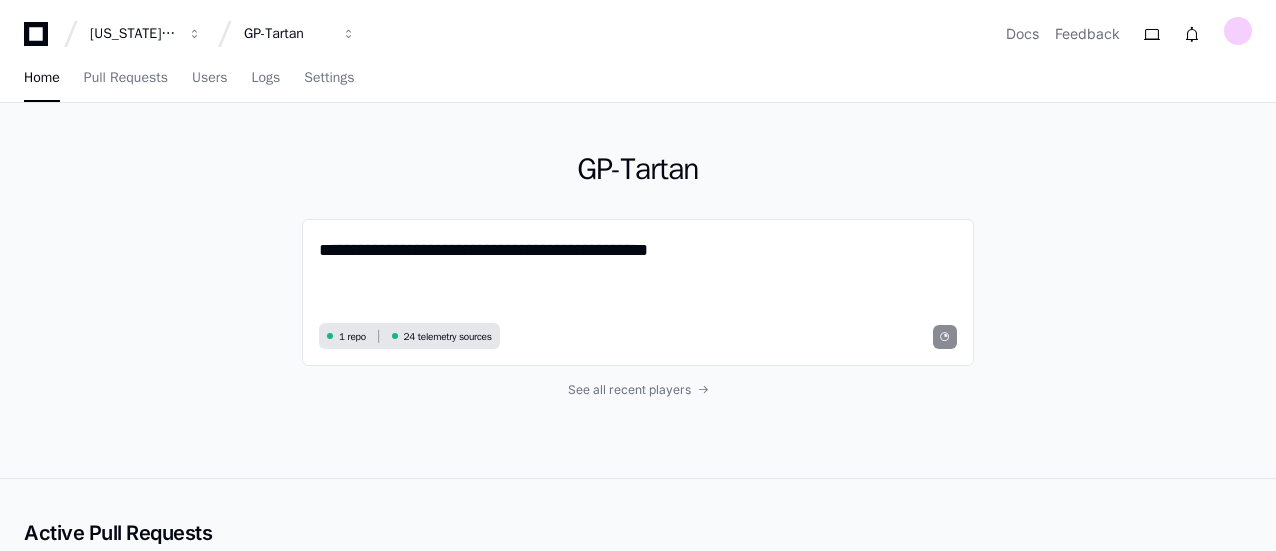 type on "**********" 